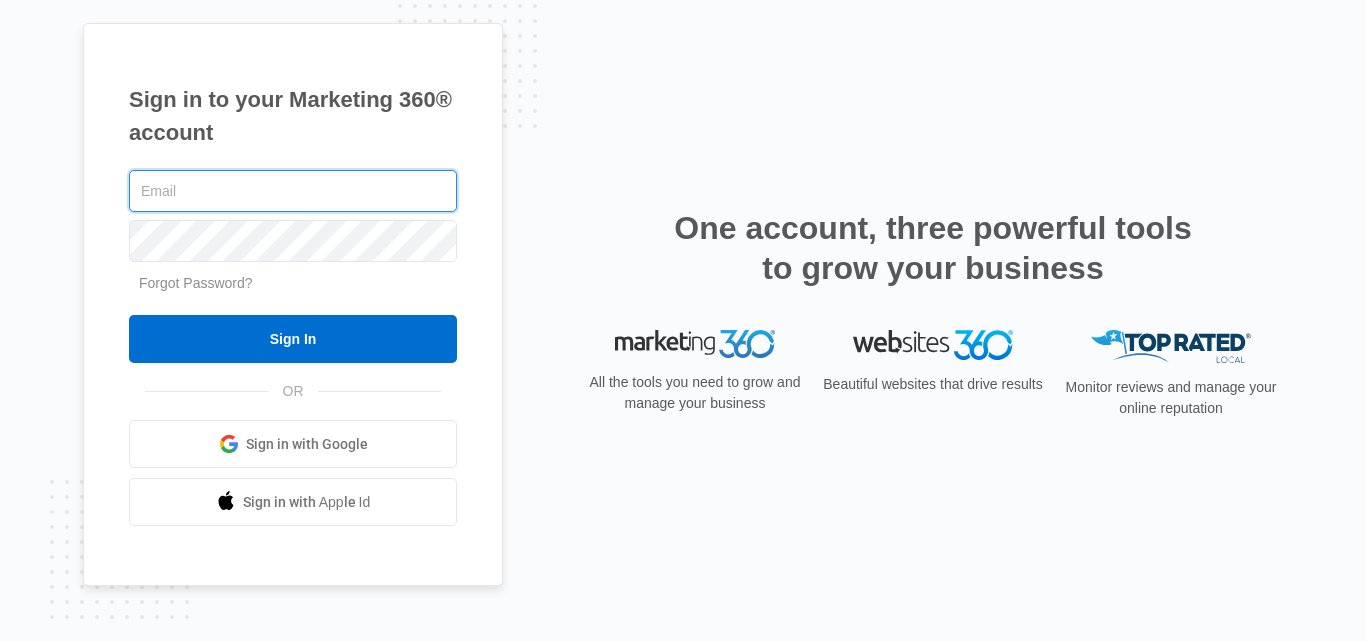 scroll, scrollTop: 0, scrollLeft: 0, axis: both 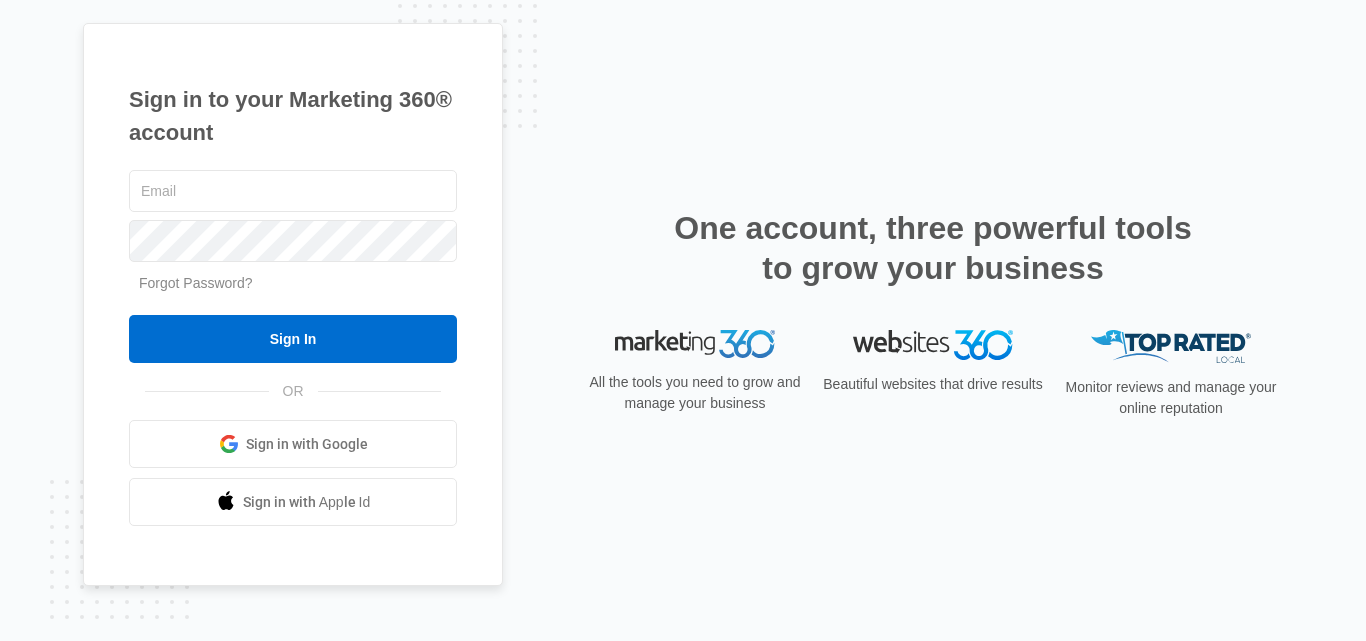 click on "Forgot Password?" at bounding box center (196, 283) 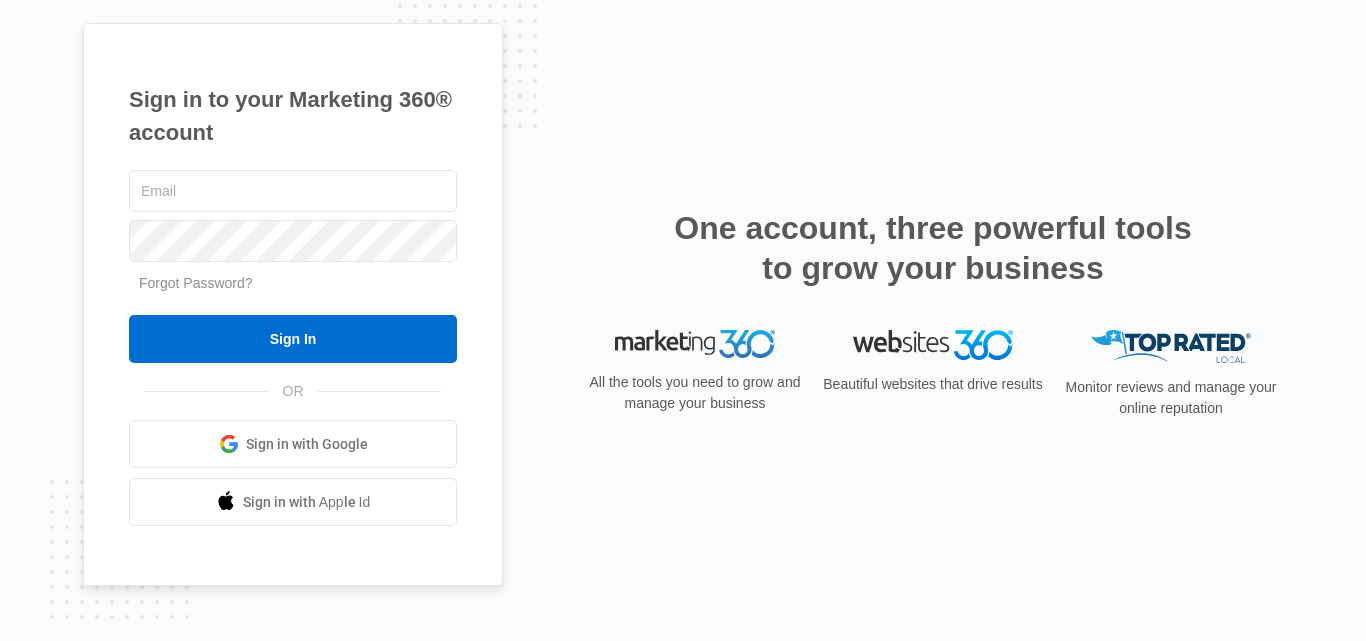 scroll, scrollTop: 0, scrollLeft: 0, axis: both 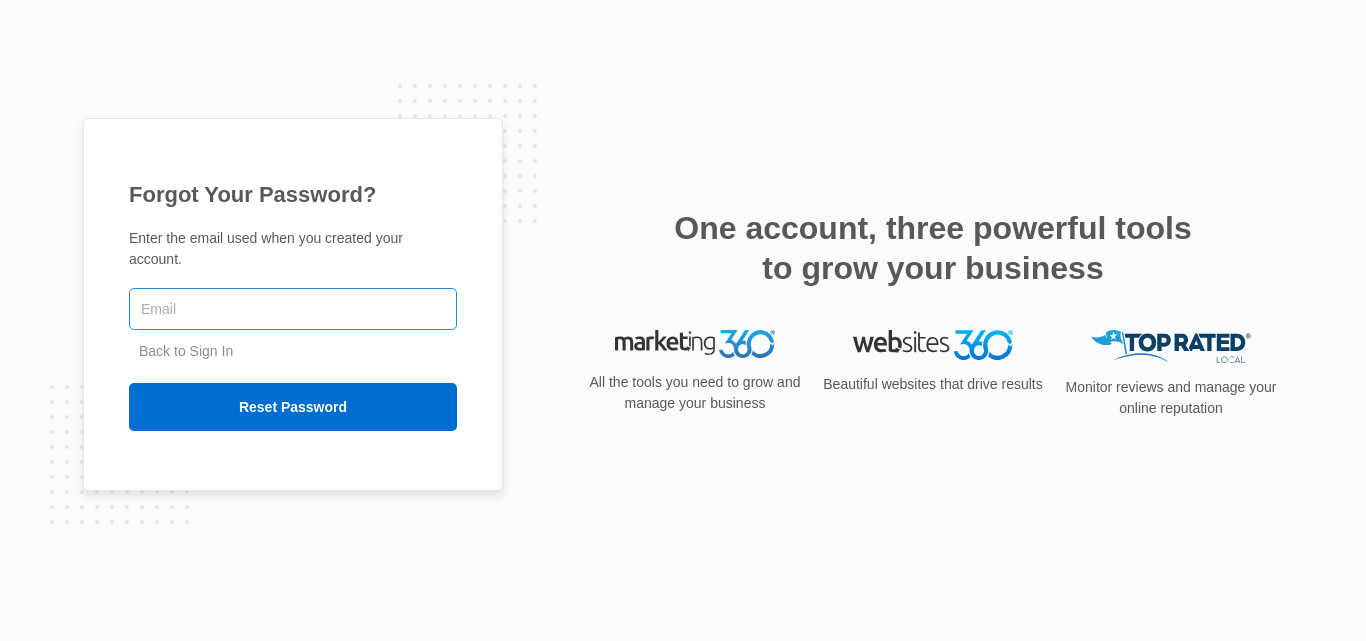 click at bounding box center [293, 309] 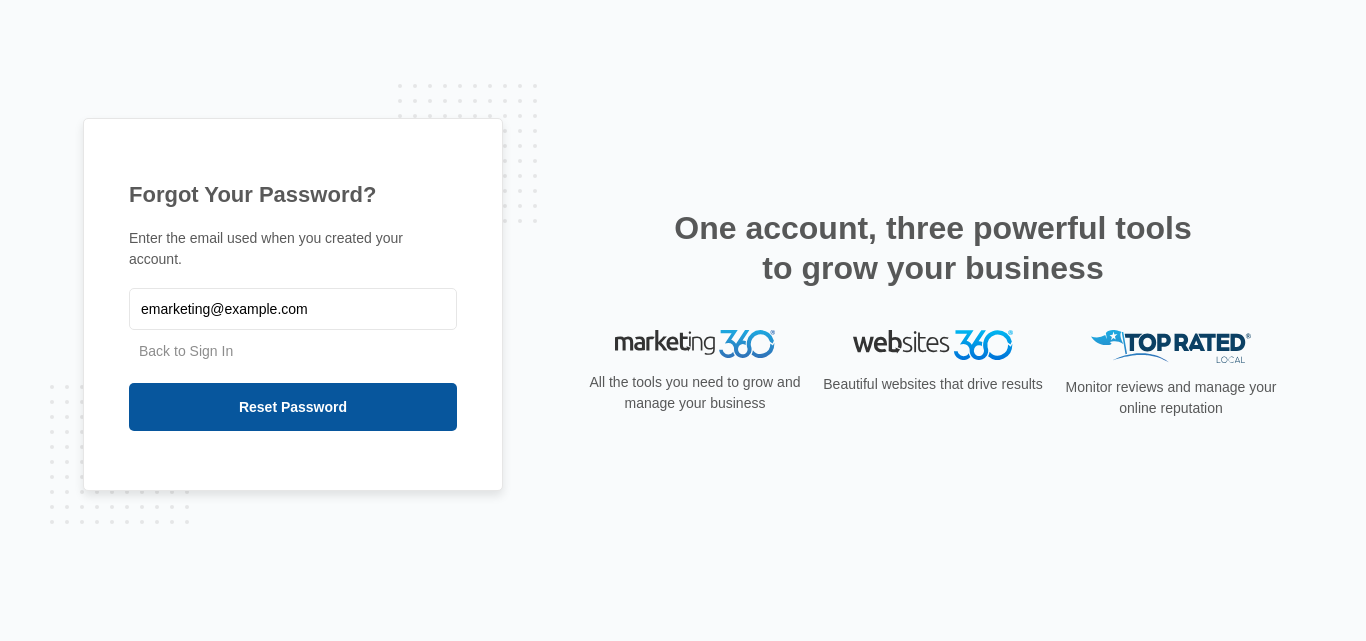 click on "Reset Password" at bounding box center (293, 407) 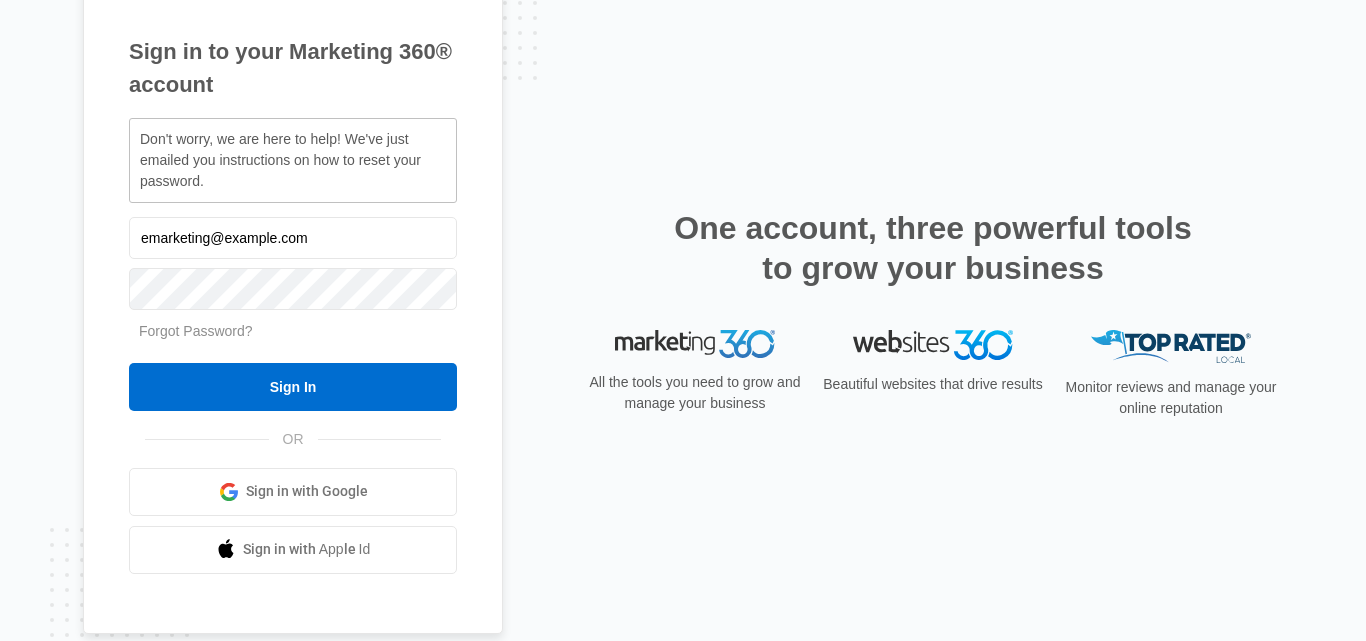 scroll, scrollTop: 0, scrollLeft: 0, axis: both 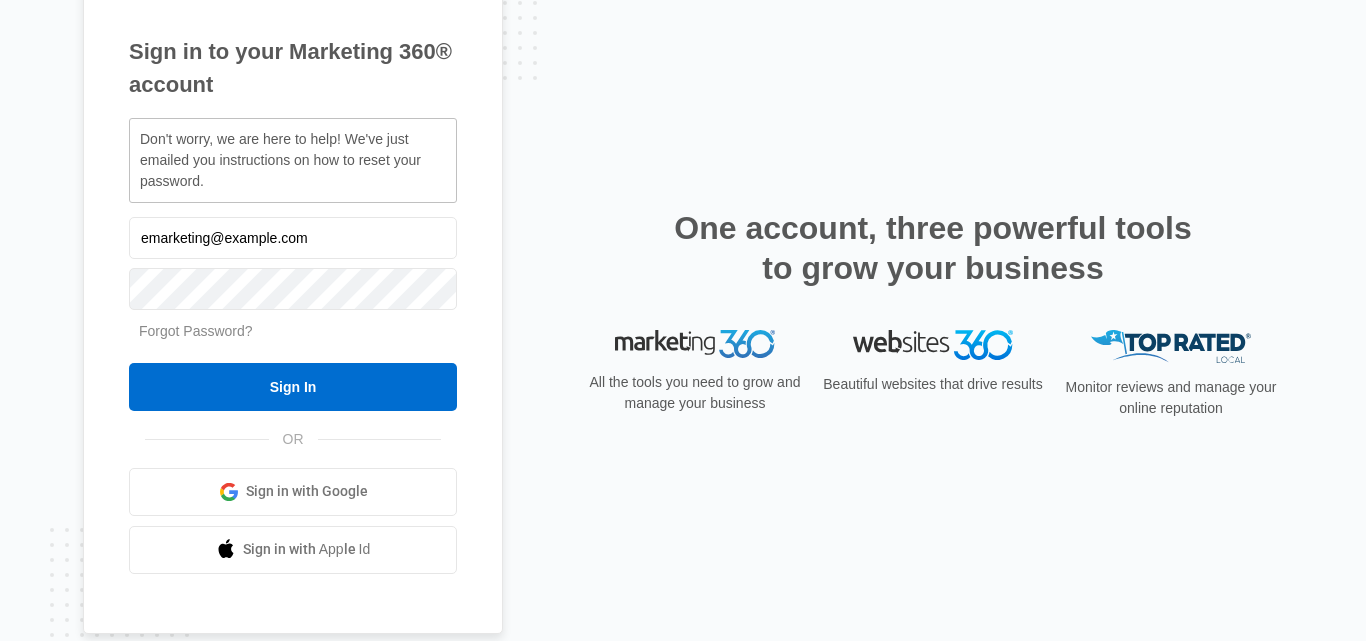 click on "Forgot Password?" at bounding box center [196, 331] 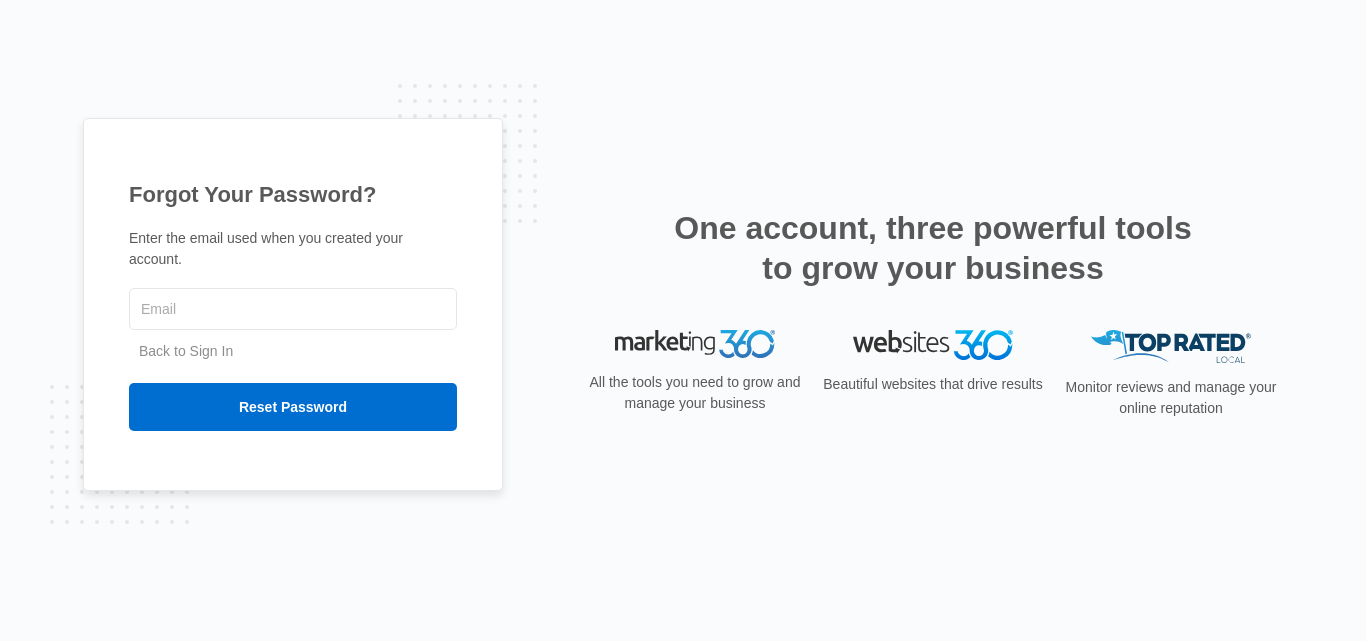 scroll, scrollTop: 0, scrollLeft: 0, axis: both 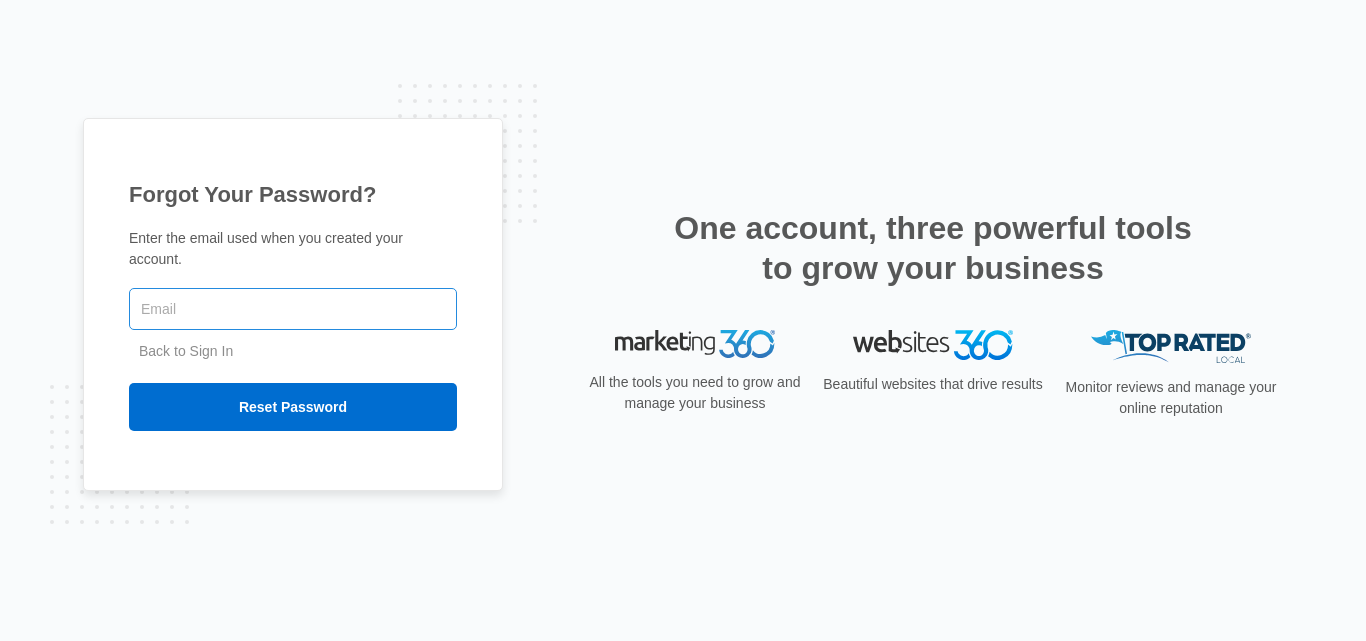 click at bounding box center (293, 309) 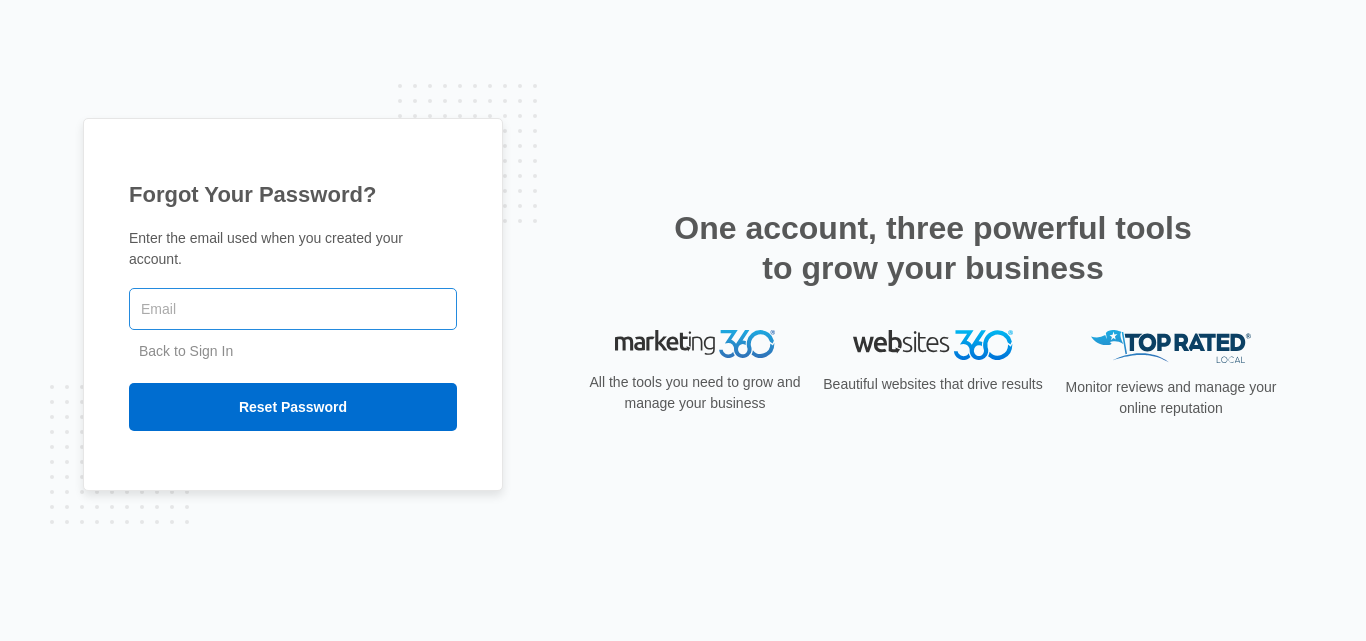 click at bounding box center (293, 309) 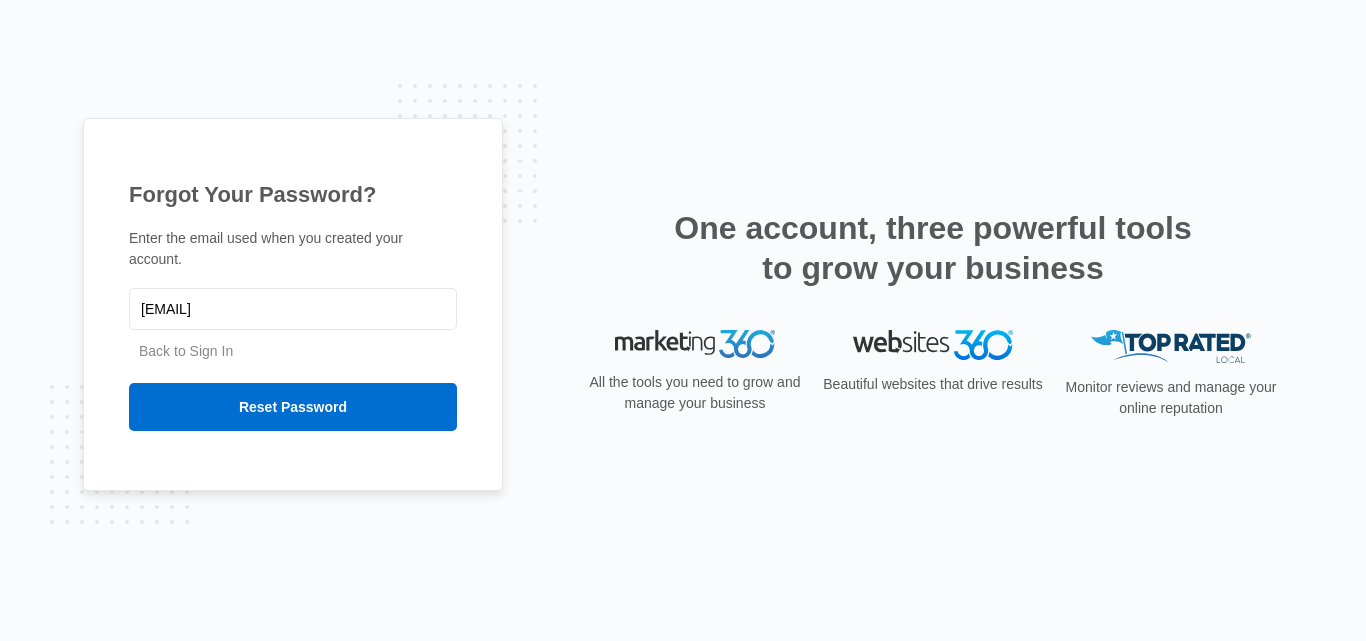 click on "Back to Sign In" at bounding box center (186, 351) 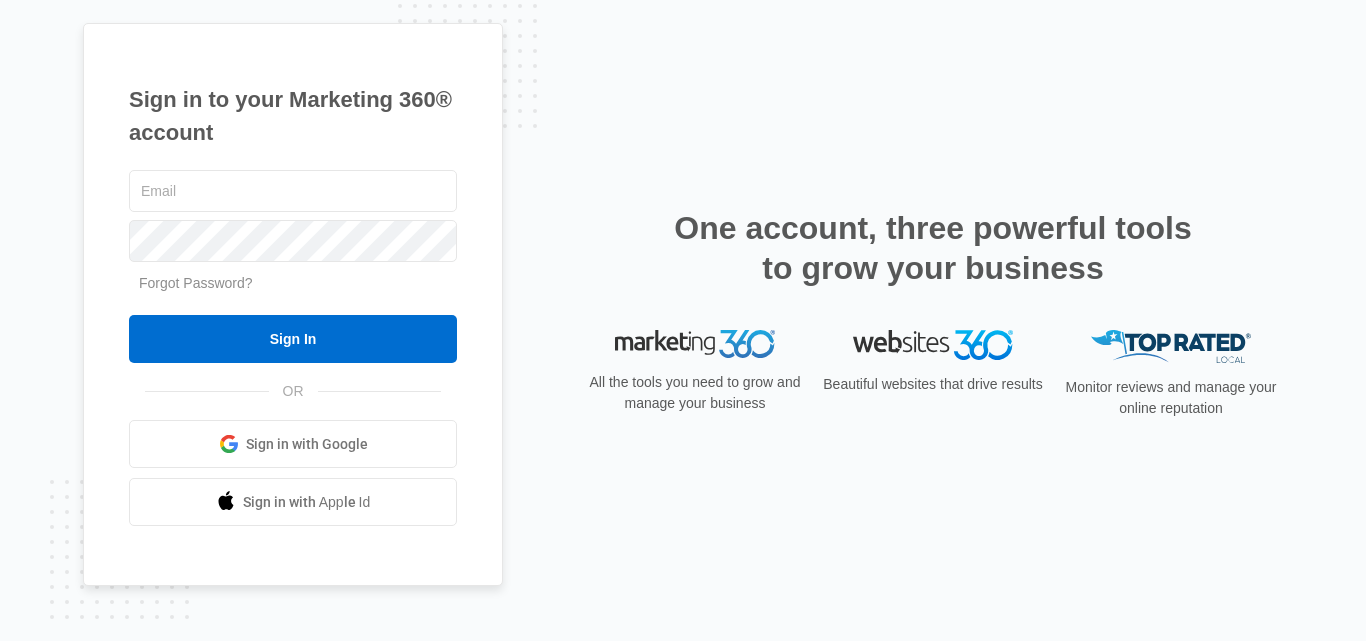 scroll, scrollTop: 0, scrollLeft: 0, axis: both 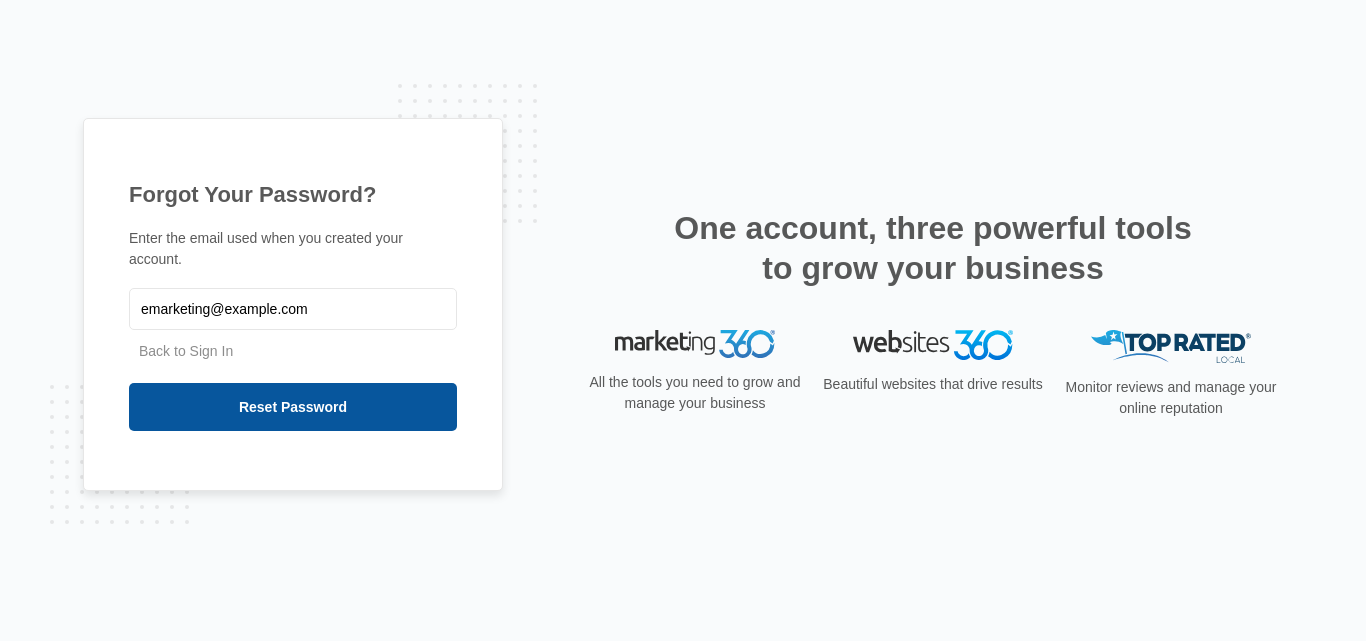 click on "Reset Password" at bounding box center [293, 407] 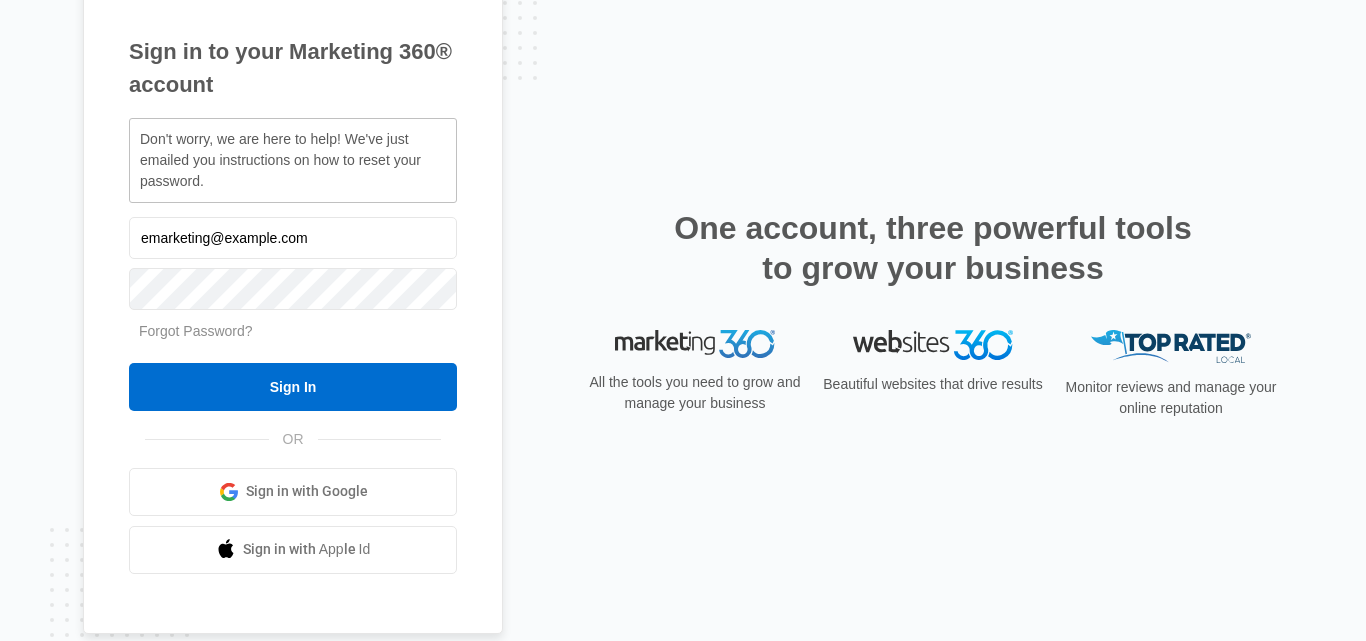 scroll, scrollTop: 0, scrollLeft: 0, axis: both 